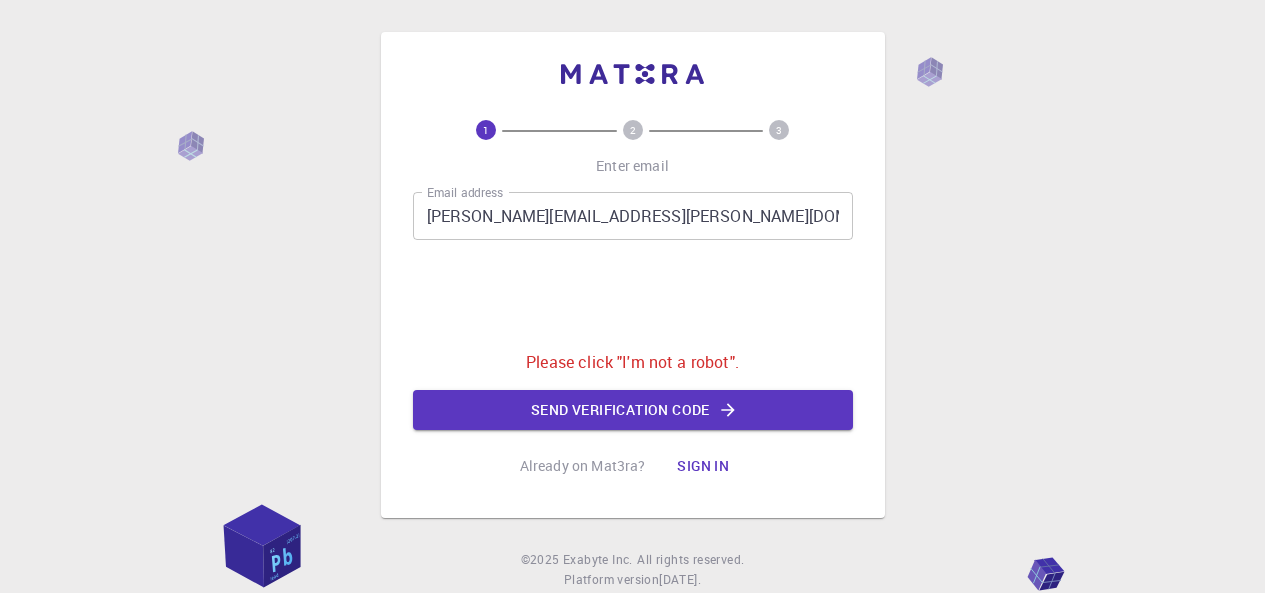 scroll, scrollTop: 0, scrollLeft: 0, axis: both 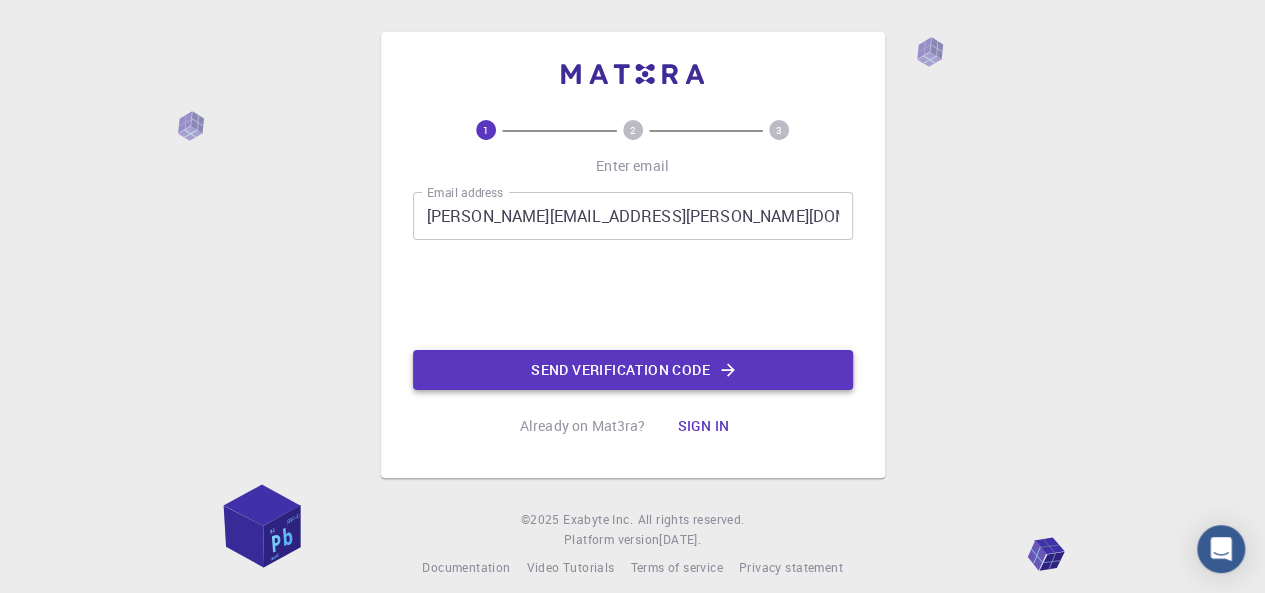 click on "Send verification code" 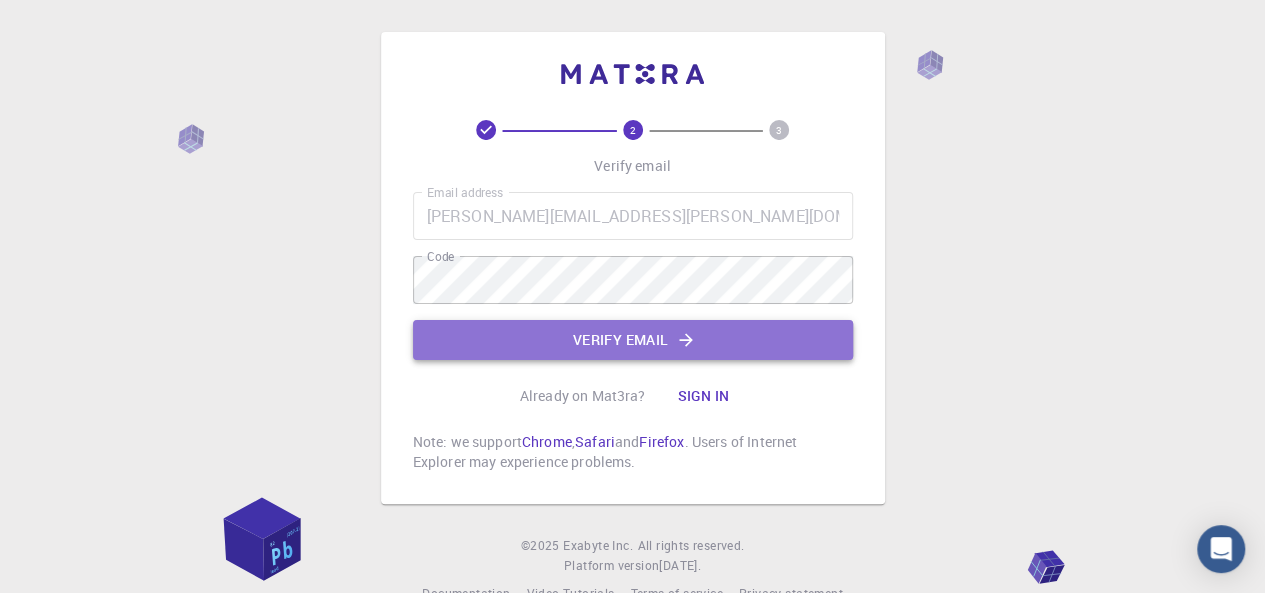 click on "Verify email" 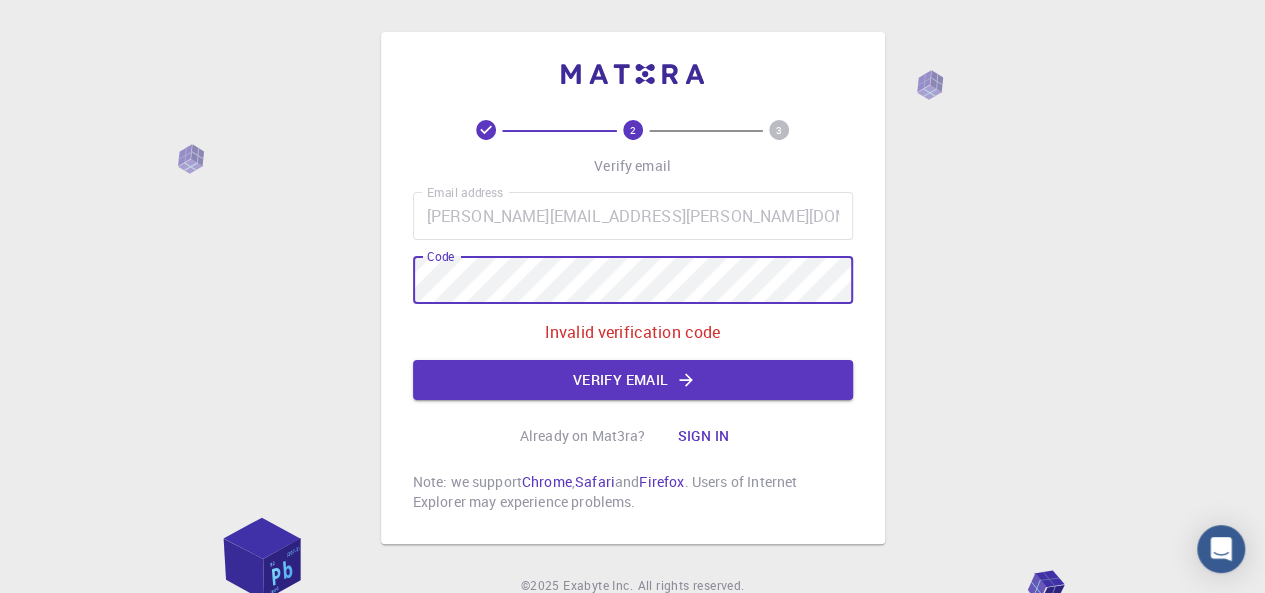 click on "2 3 Verify email Email address leonardo.leal@ufv.br Email address Code Code Invalid verification code Verify email Already on Mat3ra? Sign in Note: we support  Chrome ,  Safari  and  Firefox . Users of Internet Explorer may experience problems. ©  2025   Exabyte Inc.   All rights reserved. Platform version  2025.6.26 . Documentation Video Tutorials Terms of service Privacy statement" at bounding box center (632, 338) 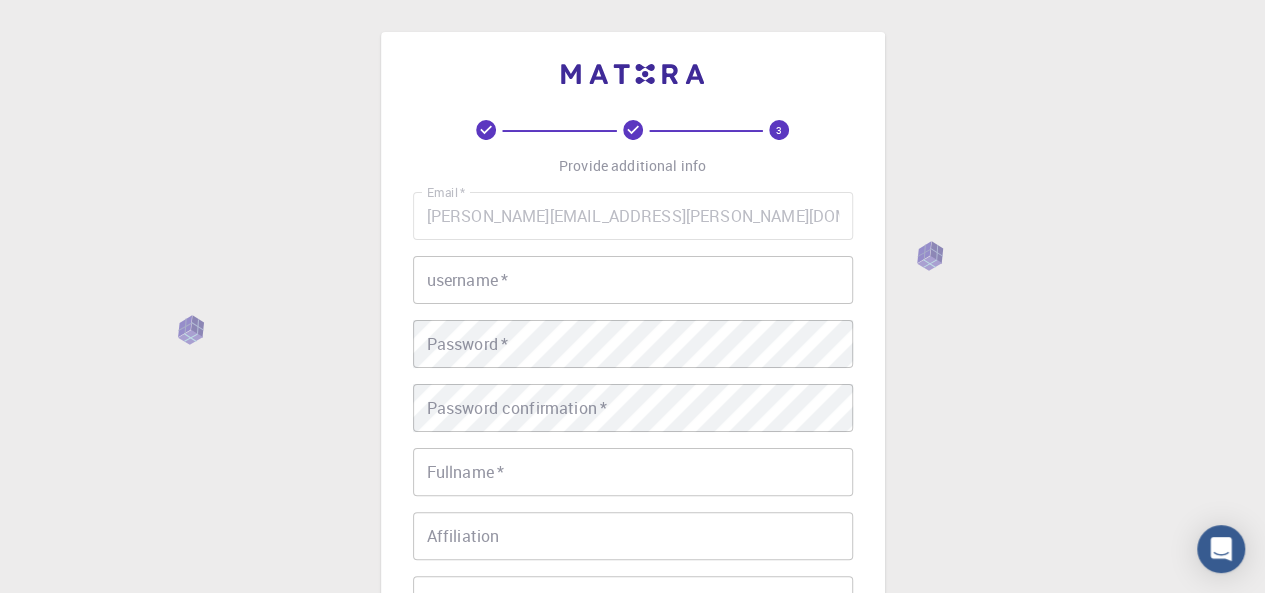 click on "username   *" at bounding box center [633, 280] 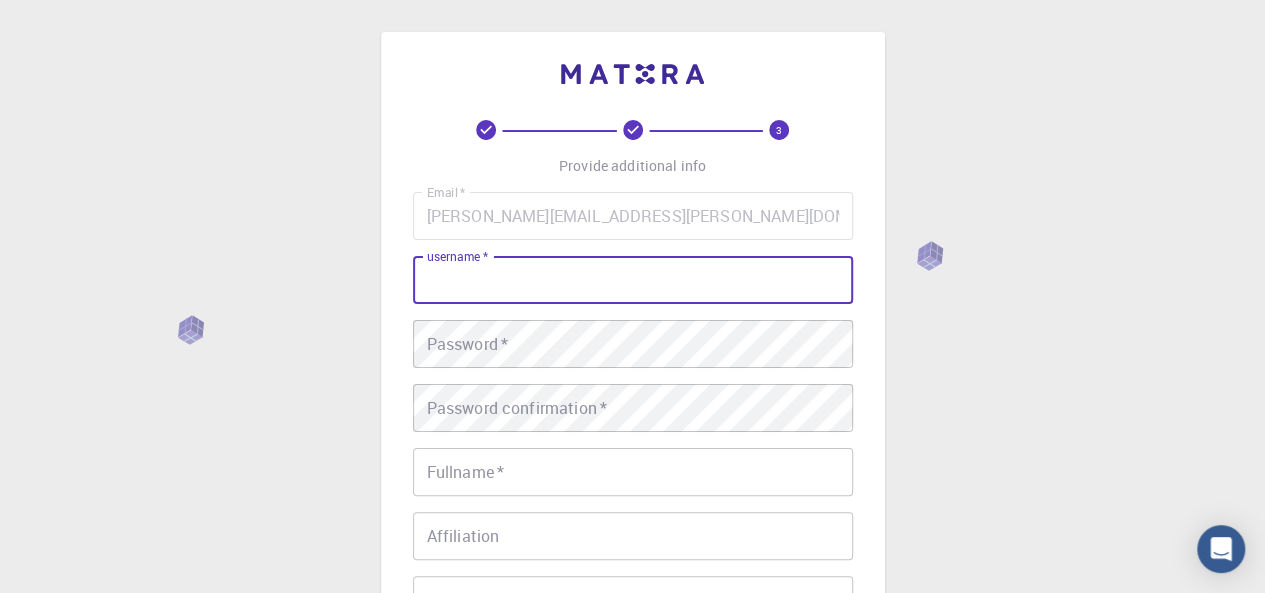 click on "username   *" at bounding box center (633, 280) 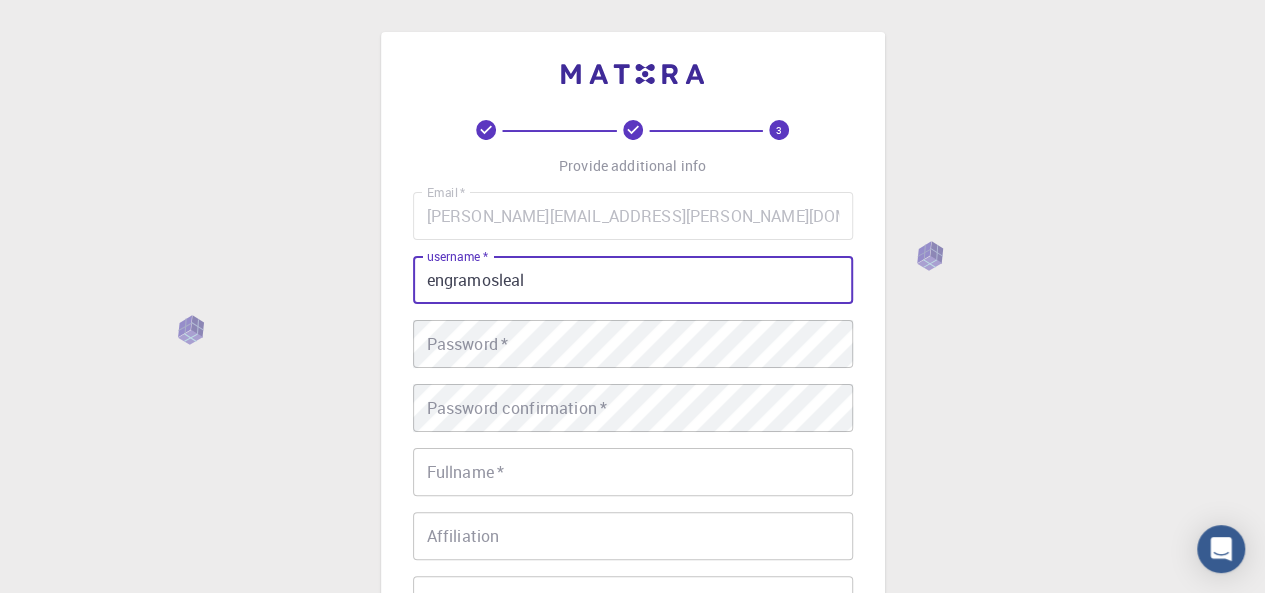type on "engramosleal" 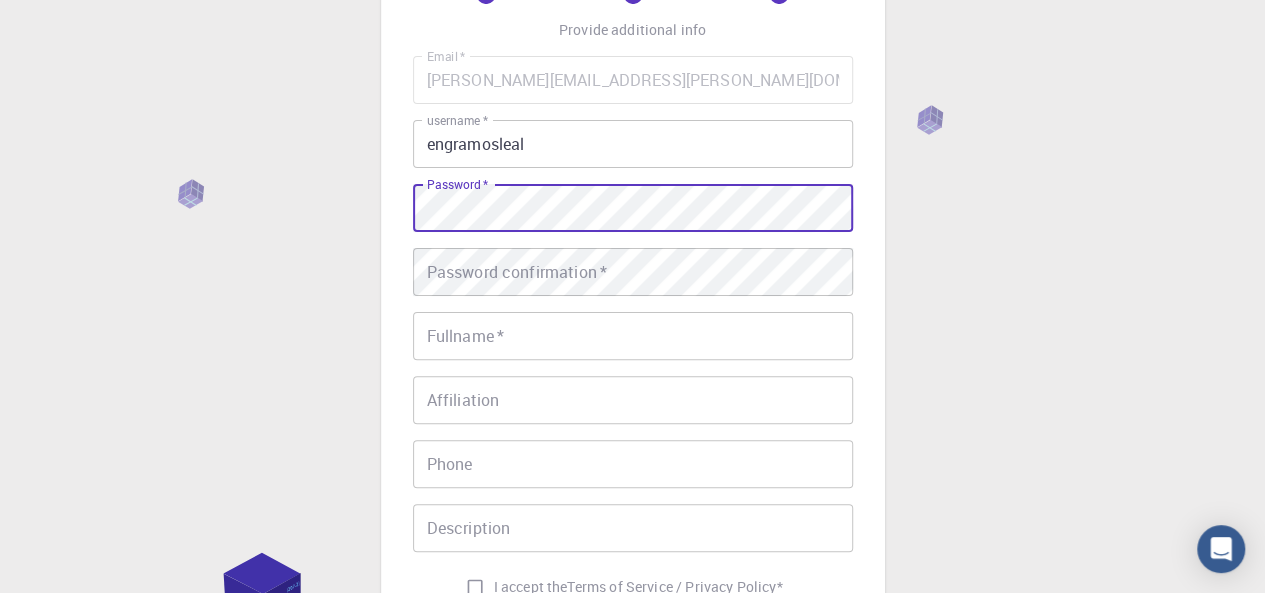 scroll, scrollTop: 300, scrollLeft: 0, axis: vertical 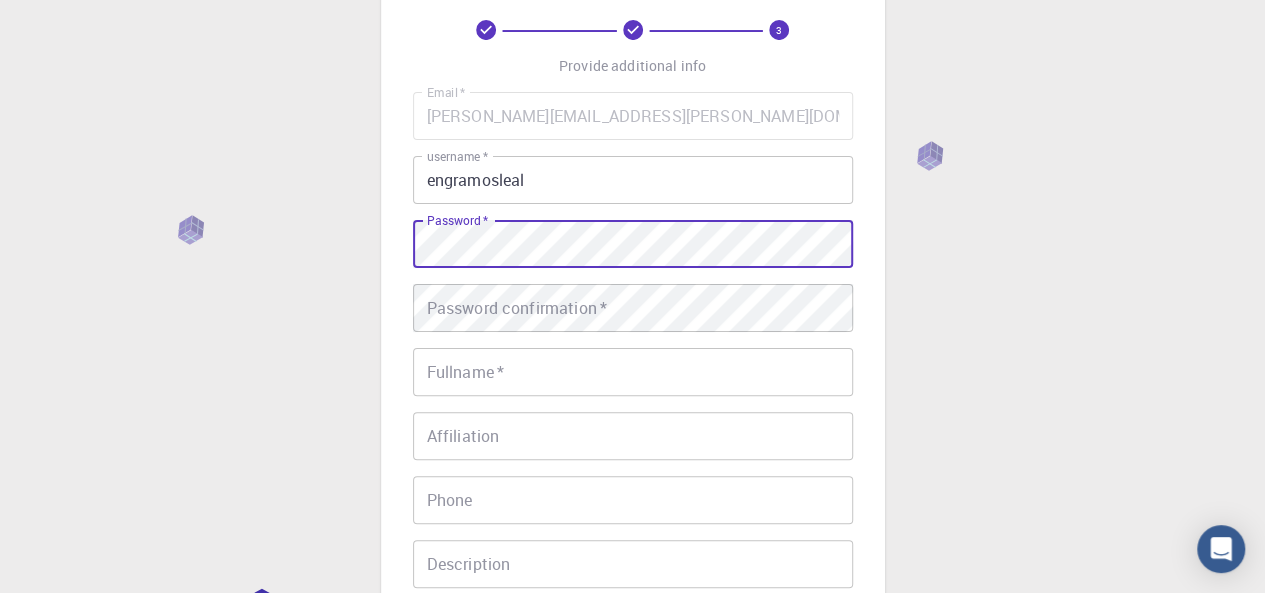 click on "3 Provide additional info Email   * leonardo.leal@ufv.br Email   * username   * engramosleal username   * Password   * Password   * Password confirmation   * Password confirmation   * Fullname   * Fullname   * Affiliation Affiliation Phone Phone Description Description I accept the  Terms of Service / Privacy Policy  * REGISTER Already on Mat3ra? Sign in" at bounding box center [633, 359] 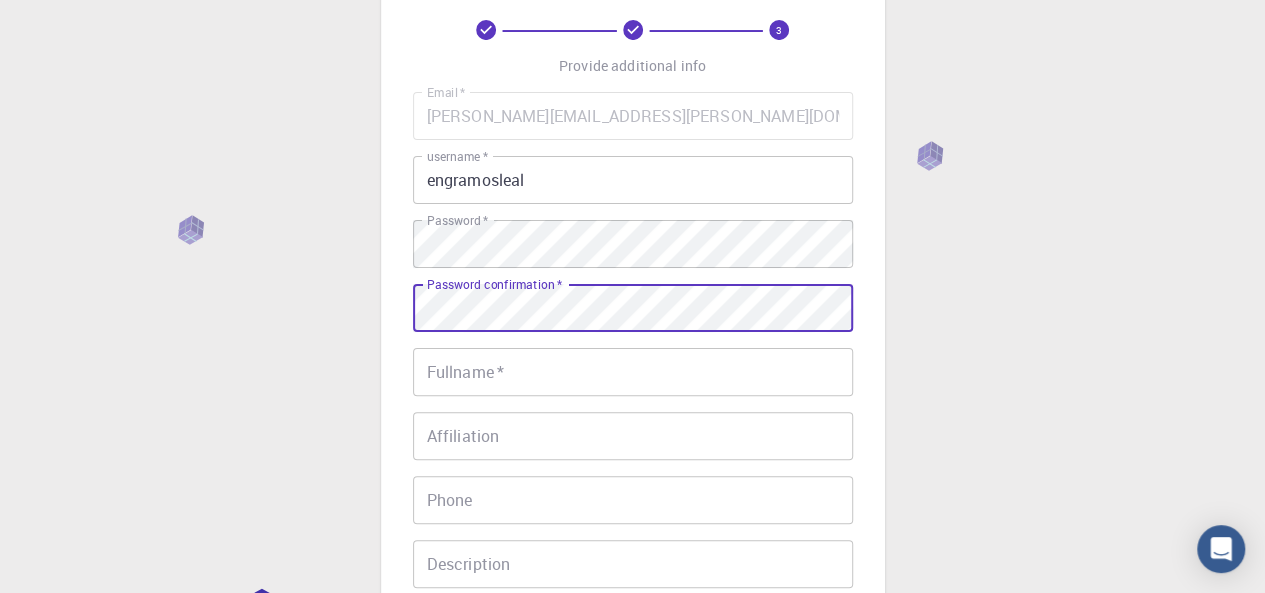 click on "Fullname   *" at bounding box center (633, 372) 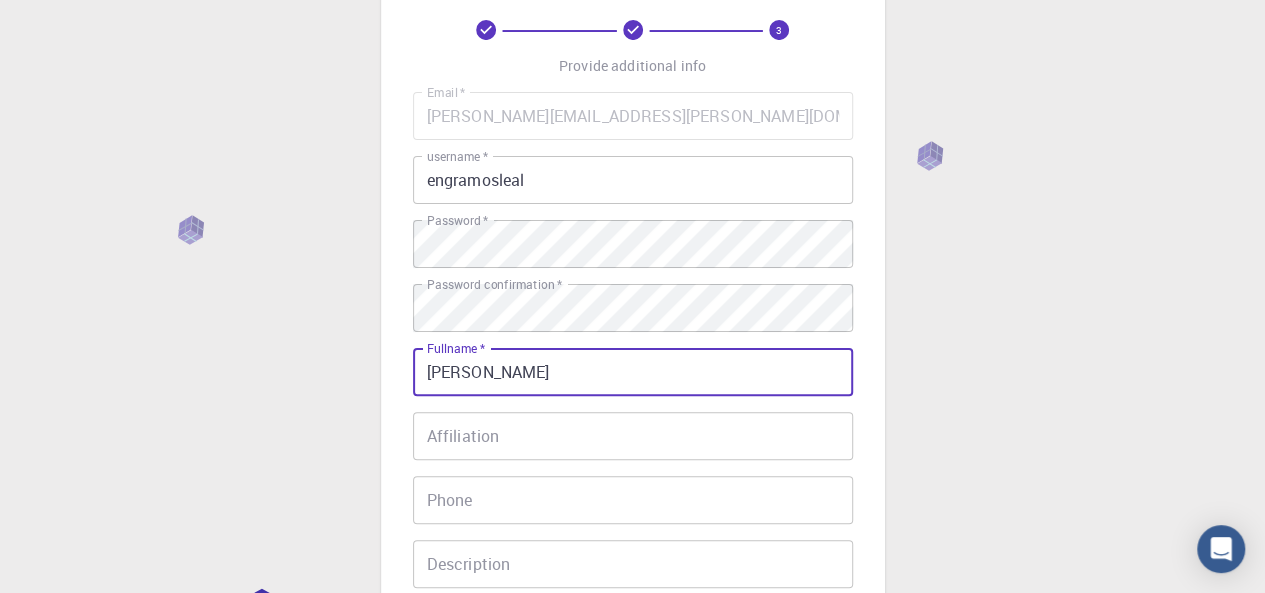 type on "Leonardo Leal" 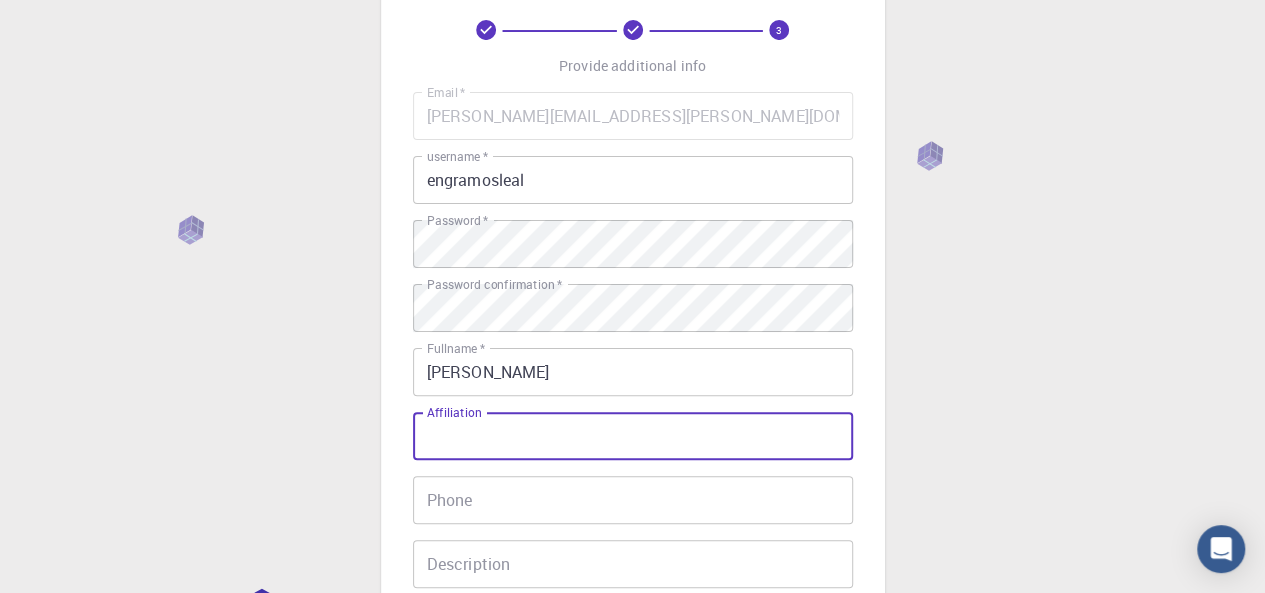 click on "Affiliation" at bounding box center [633, 436] 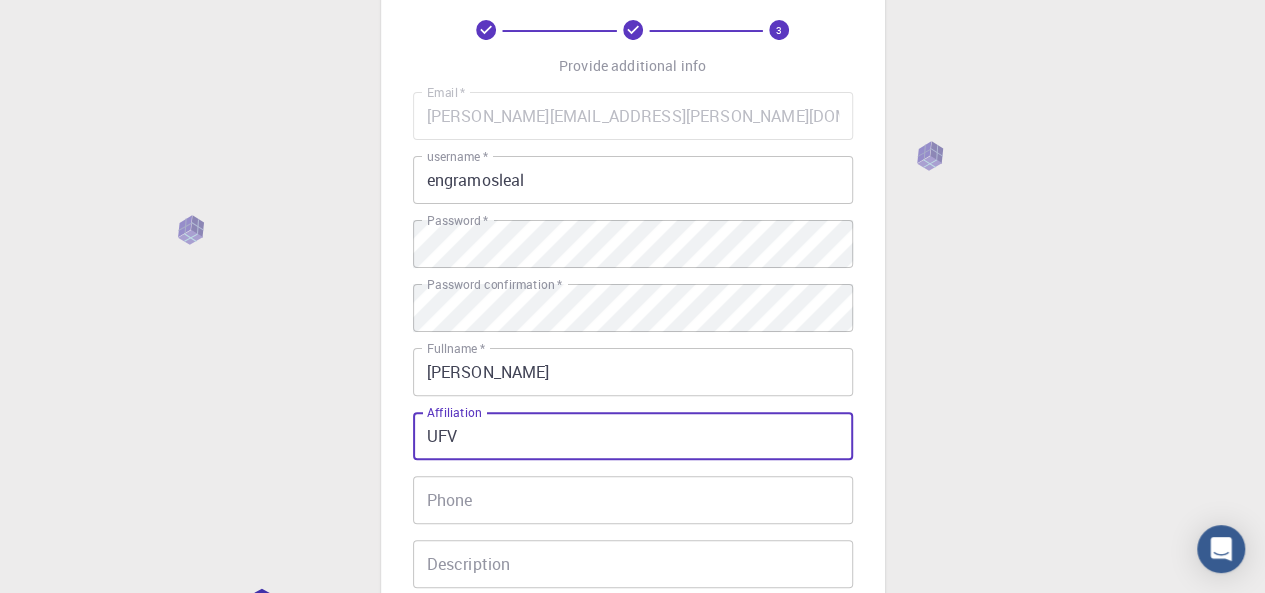 type on "UFV" 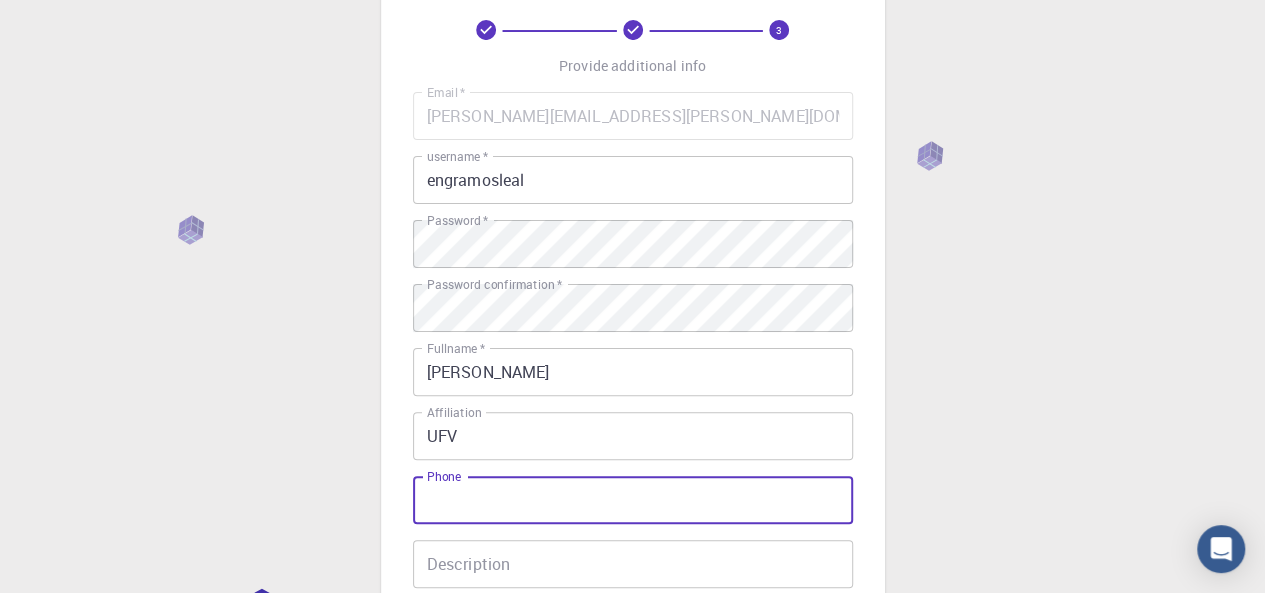 click on "Phone" at bounding box center [633, 500] 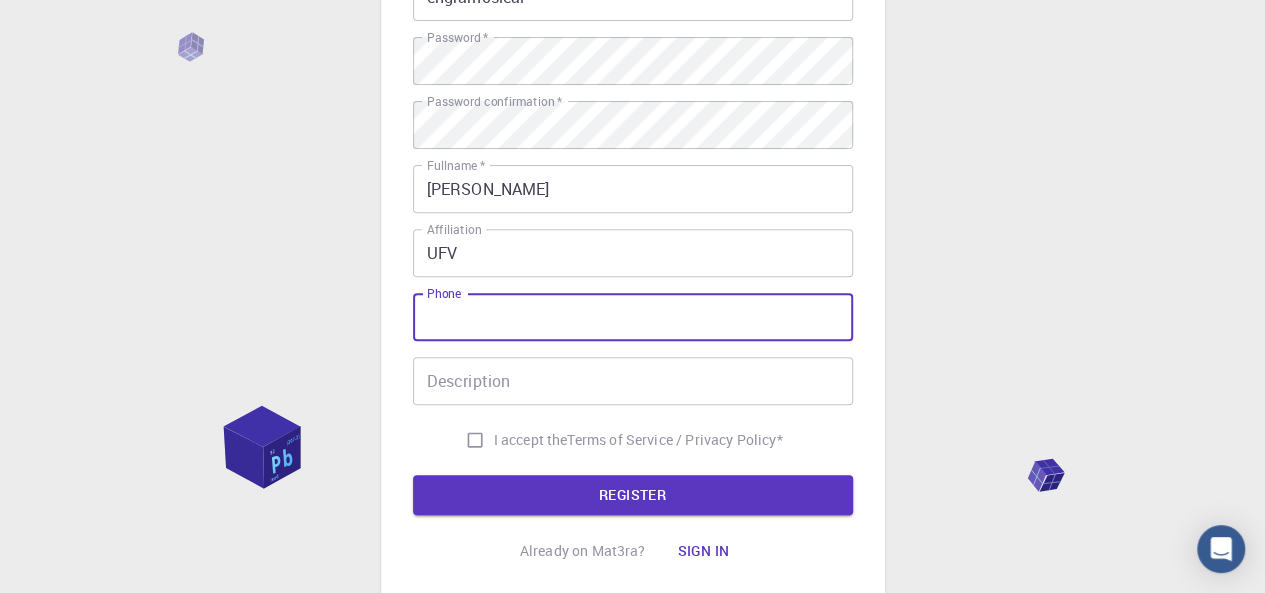 scroll, scrollTop: 300, scrollLeft: 0, axis: vertical 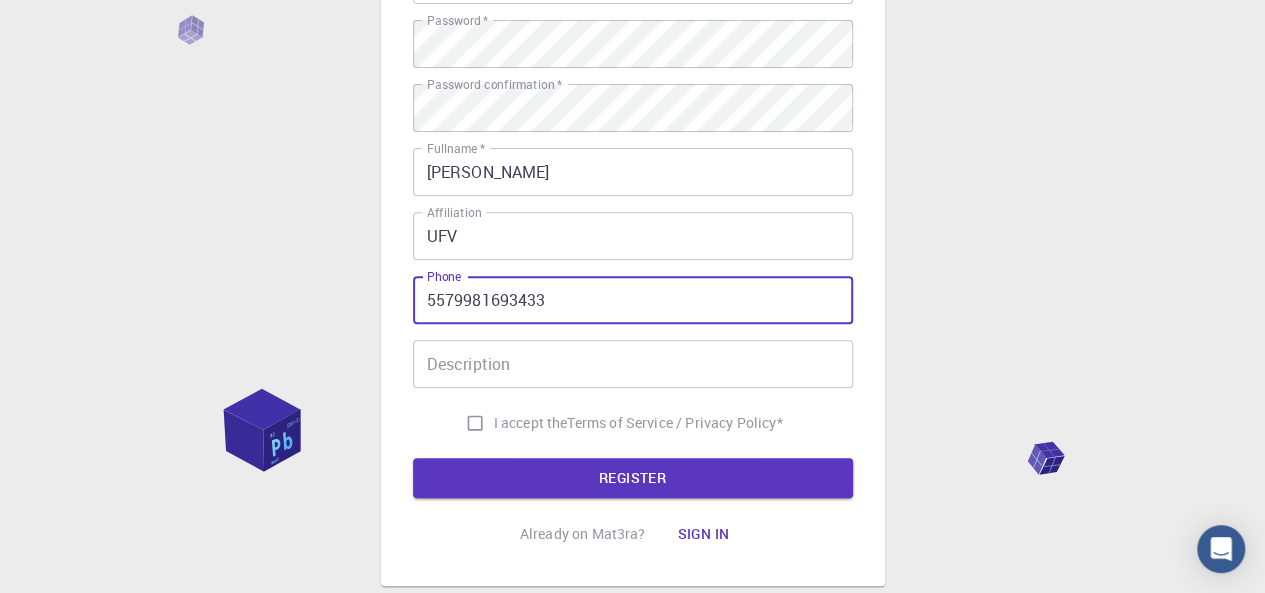 type on "5579981693433" 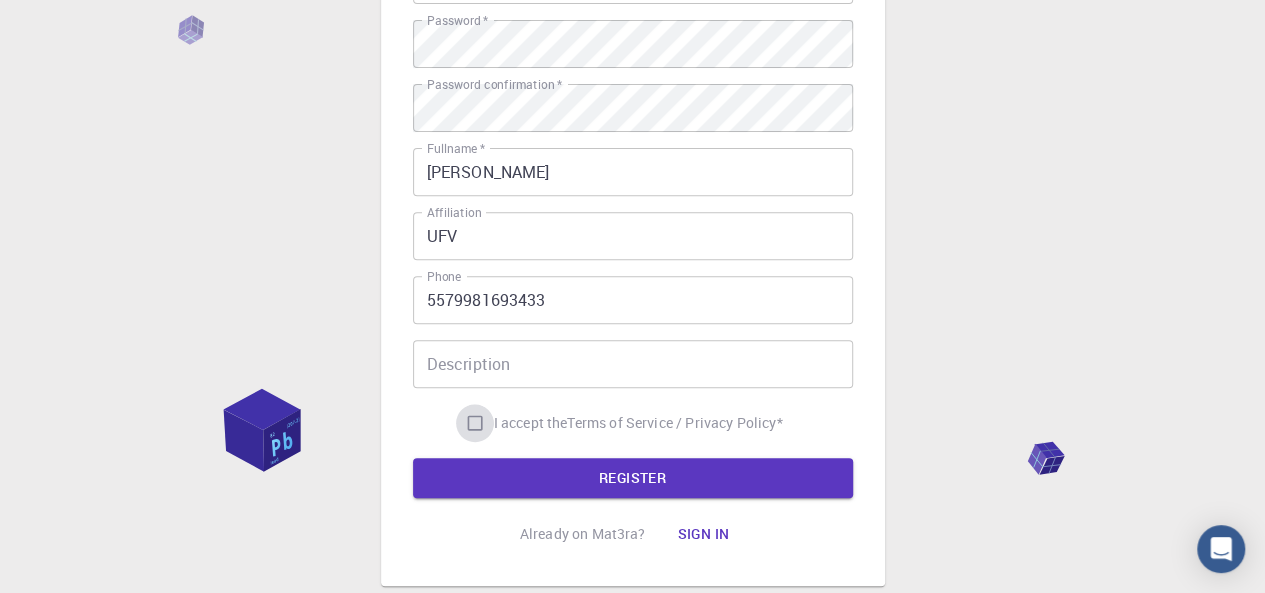 click on "I accept the  Terms of Service / Privacy Policy  *" at bounding box center (475, 423) 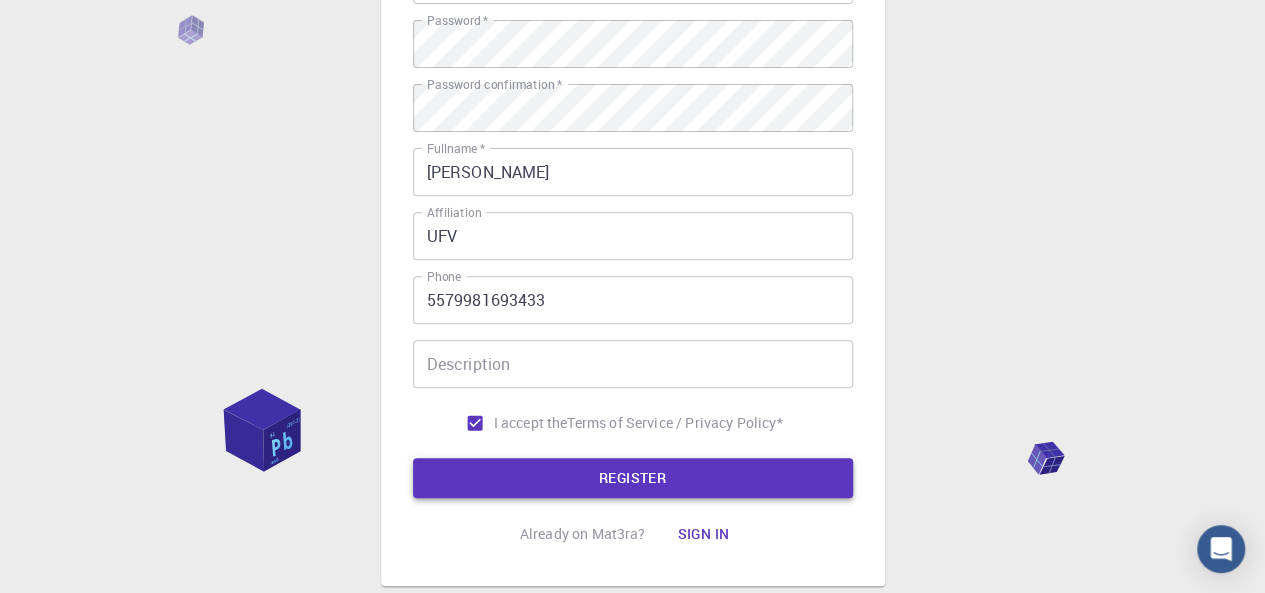click on "REGISTER" at bounding box center [633, 478] 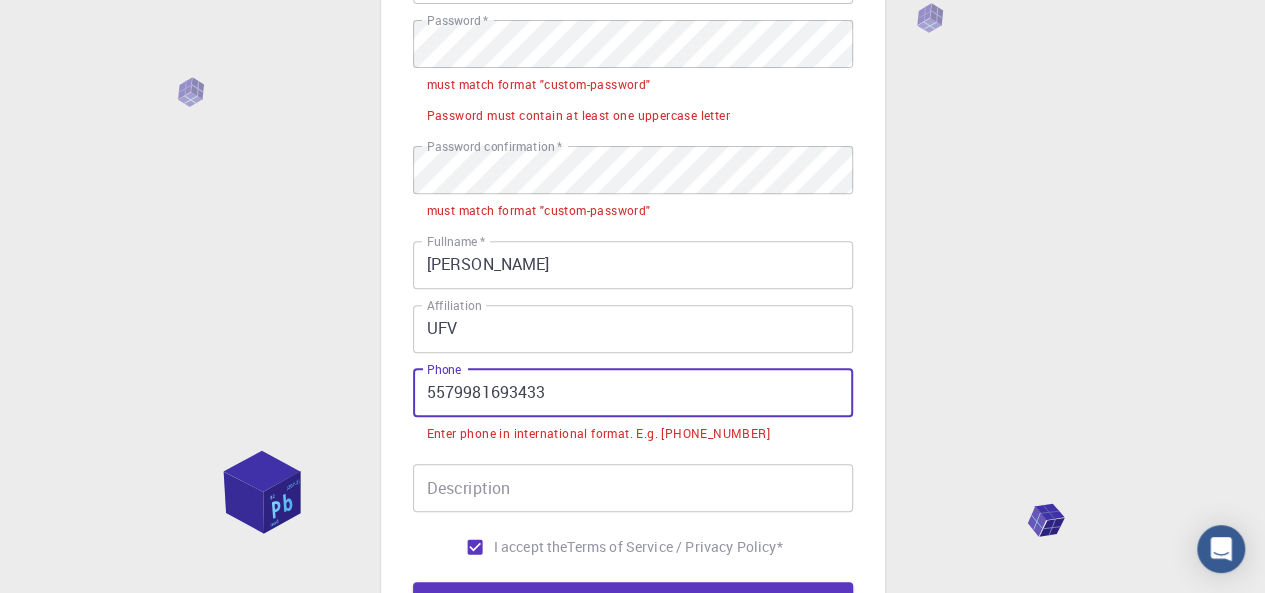 click on "5579981693433" at bounding box center (633, 393) 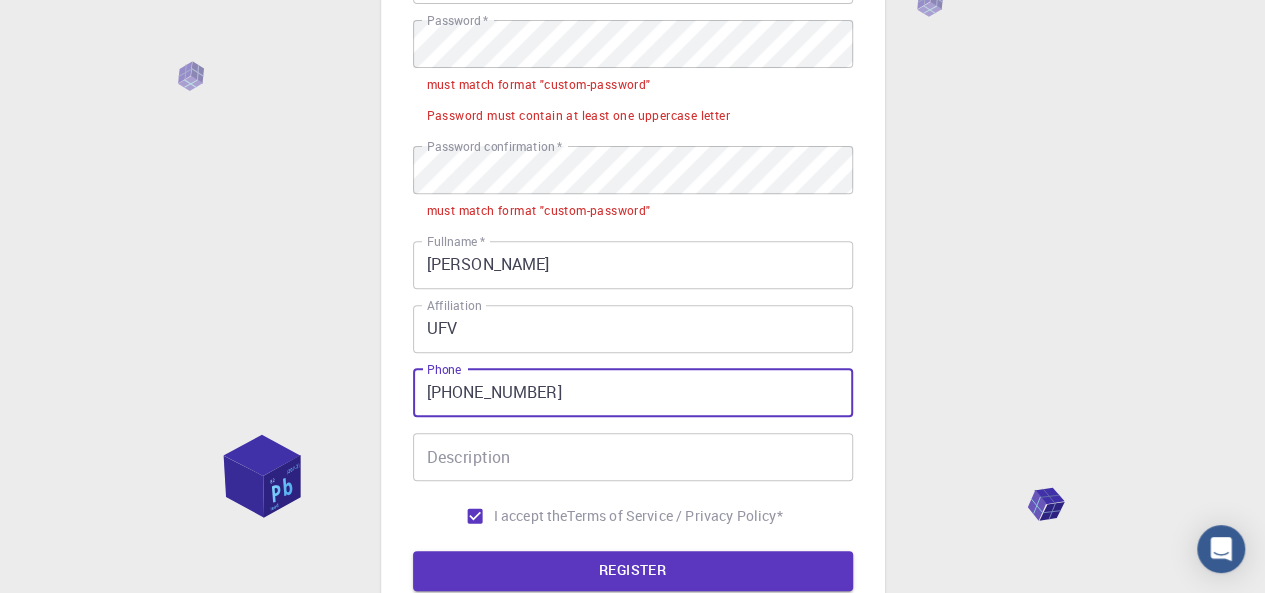 type on "+5579981693433" 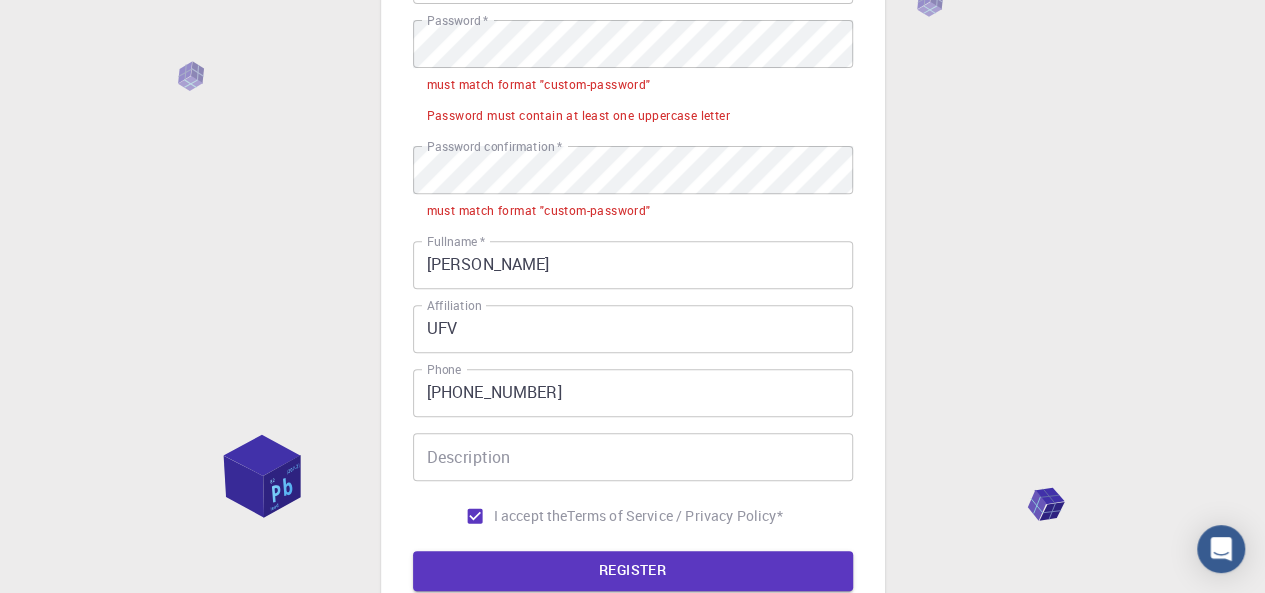 click on "3 Provide additional info Email   * leonardo.leal@ufv.br Email   * username   * engramosleal username   * Password   * Password   * must match format "custom-password" Password must contain at least one uppercase letter Password confirmation   * Password confirmation   * must match format "custom-password" Fullname   * Leonardo Leal Fullname   * Affiliation UFV Affiliation Phone +5579981693433 Phone Description Description I accept the  Terms of Service / Privacy Policy  * REGISTER Already on Mat3ra? Sign in ©  2025   Exabyte Inc.   All rights reserved. Platform version  2025.6.26 . Documentation Video Tutorials Terms of service Privacy statement" at bounding box center (632, 255) 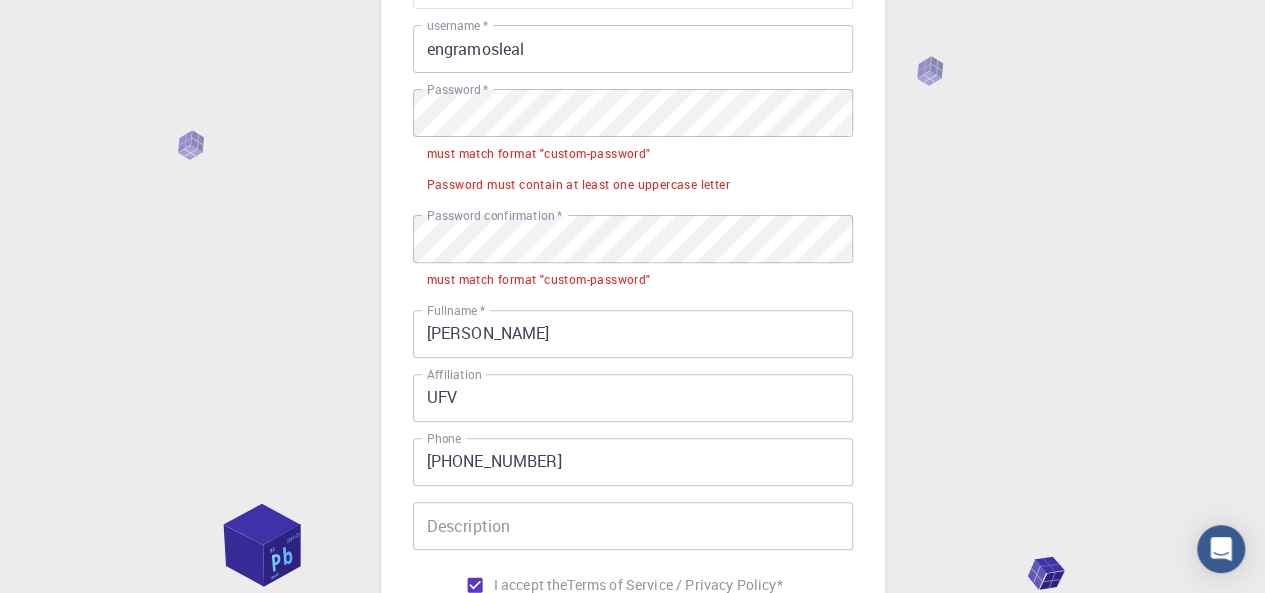 scroll, scrollTop: 200, scrollLeft: 0, axis: vertical 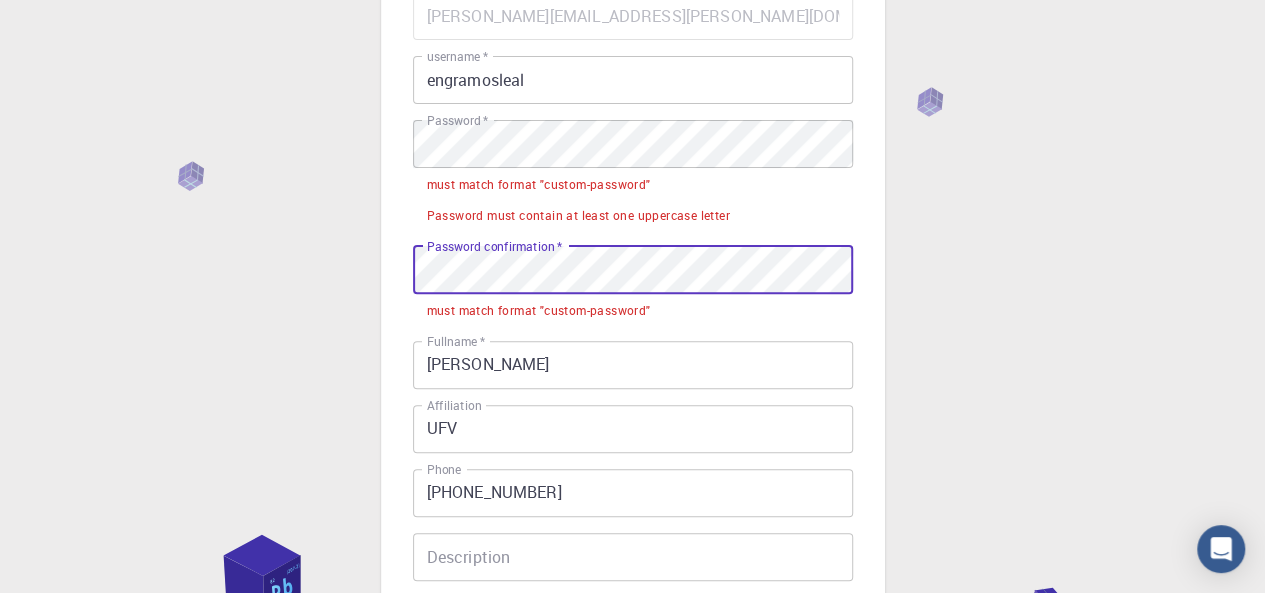 click on "3 Provide additional info Email   * leonardo.leal@ufv.br Email   * username   * engramosleal username   * Password   * Password   * must match format "custom-password" Password must contain at least one uppercase letter Password confirmation   * Password confirmation   * must match format "custom-password" Fullname   * Leonardo Leal Fullname   * Affiliation UFV Affiliation Phone +5579981693433 Phone Description Description I accept the  Terms of Service / Privacy Policy  * REGISTER Already on Mat3ra? Sign in ©  2025   Exabyte Inc.   All rights reserved. Platform version  2025.6.26 . Documentation Video Tutorials Terms of service Privacy statement" at bounding box center [632, 355] 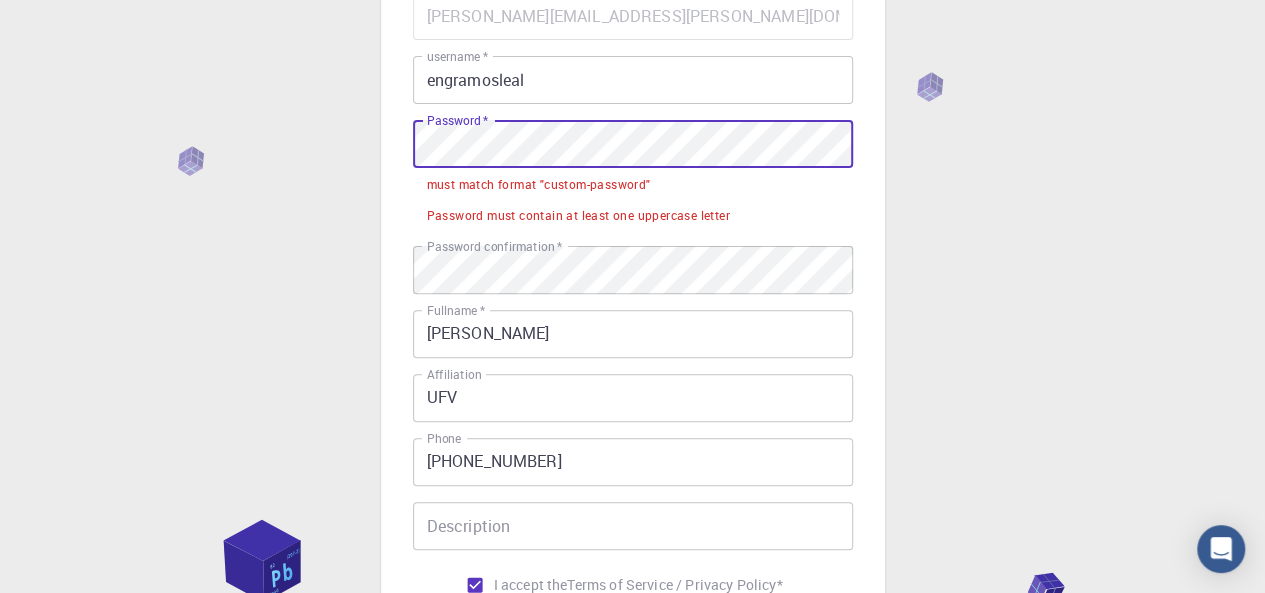 click on "3 Provide additional info Email   * leonardo.leal@ufv.br Email   * username   * engramosleal username   * Password   * Password   * must match format "custom-password" Password must contain at least one uppercase letter Password confirmation   * Password confirmation   * Fullname   * Leonardo Leal Fullname   * Affiliation UFV Affiliation Phone +5579981693433 Phone Description Description I accept the  Terms of Service / Privacy Policy  * REGISTER Already on Mat3ra? Sign in ©  2025   Exabyte Inc.   All rights reserved. Platform version  2025.6.26 . Documentation Video Tutorials Terms of service Privacy statement" at bounding box center [632, 340] 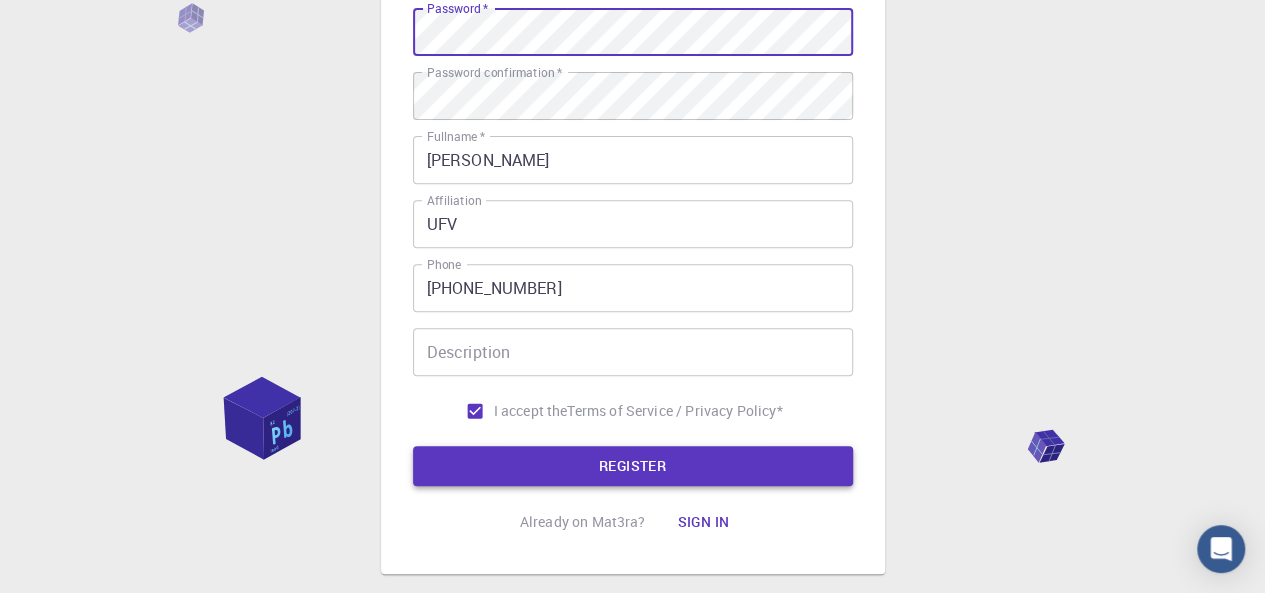 scroll, scrollTop: 400, scrollLeft: 0, axis: vertical 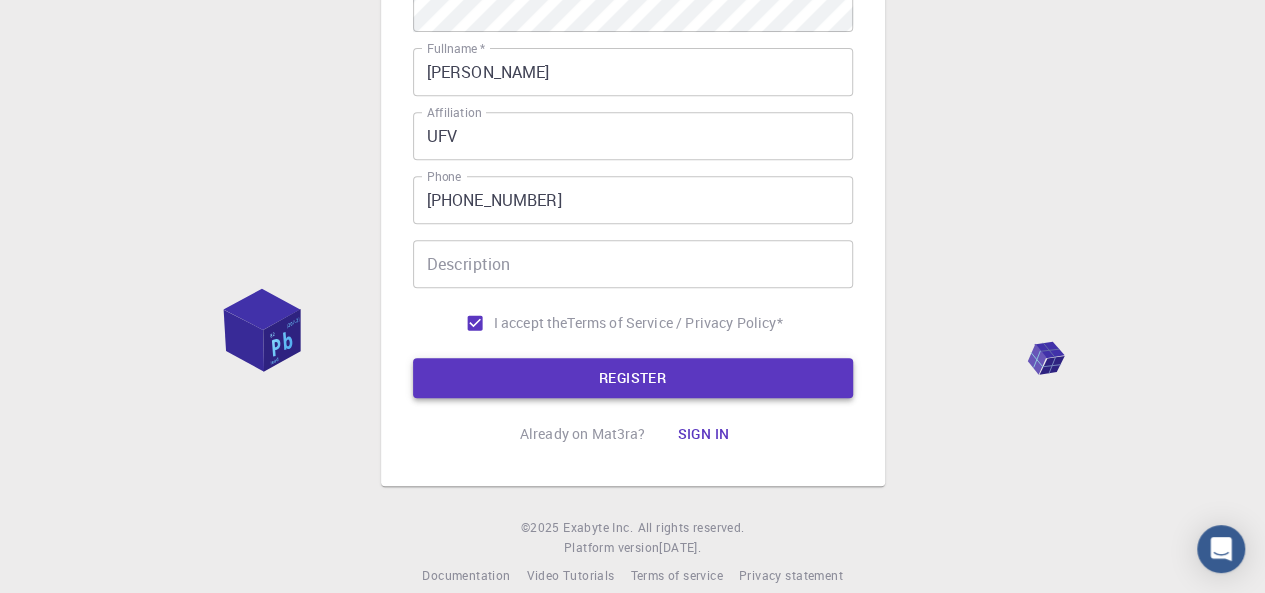 click on "REGISTER" at bounding box center [633, 378] 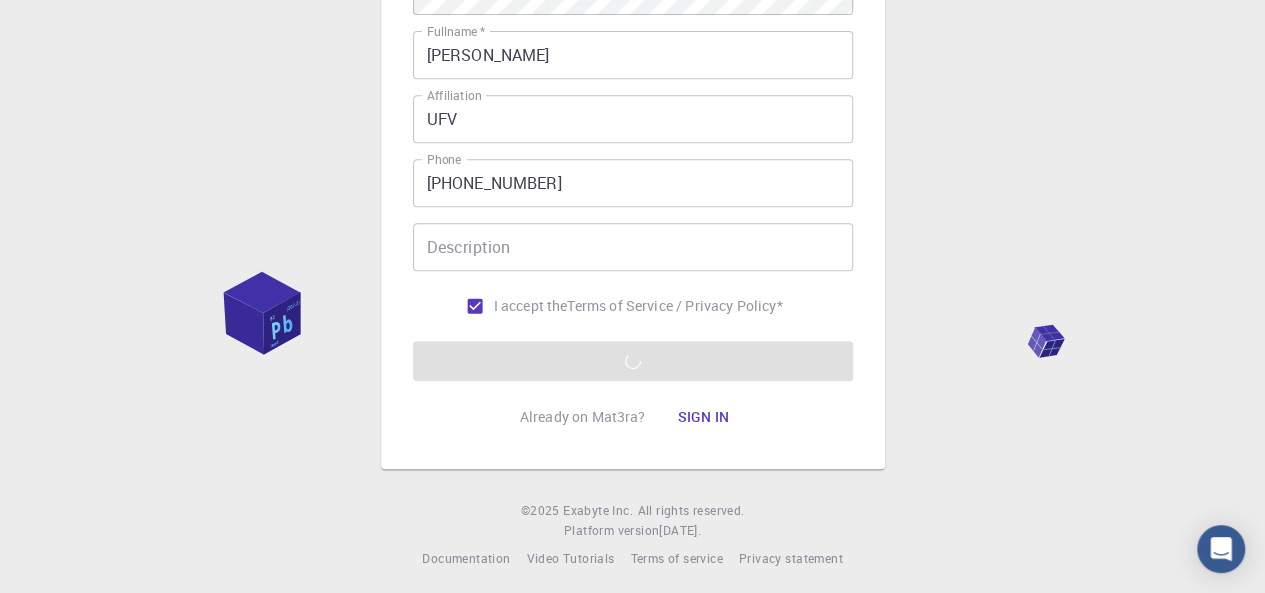 scroll, scrollTop: 426, scrollLeft: 0, axis: vertical 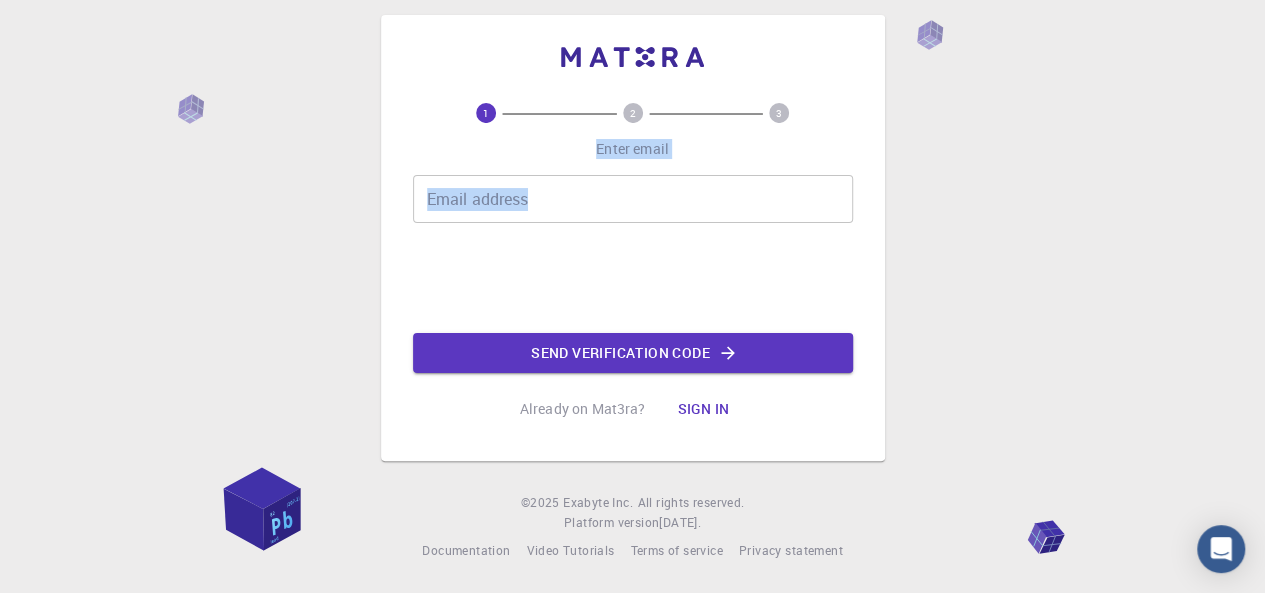 drag, startPoint x: 444, startPoint y: 143, endPoint x: 442, endPoint y: 163, distance: 20.09975 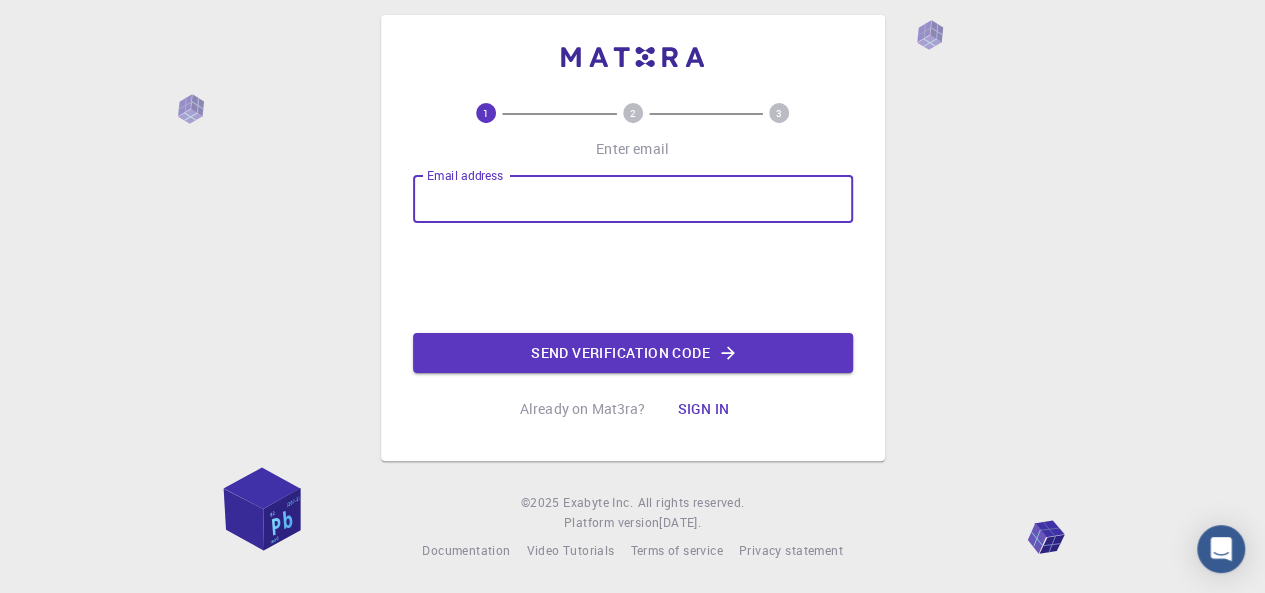 click on "Email address" at bounding box center (633, 199) 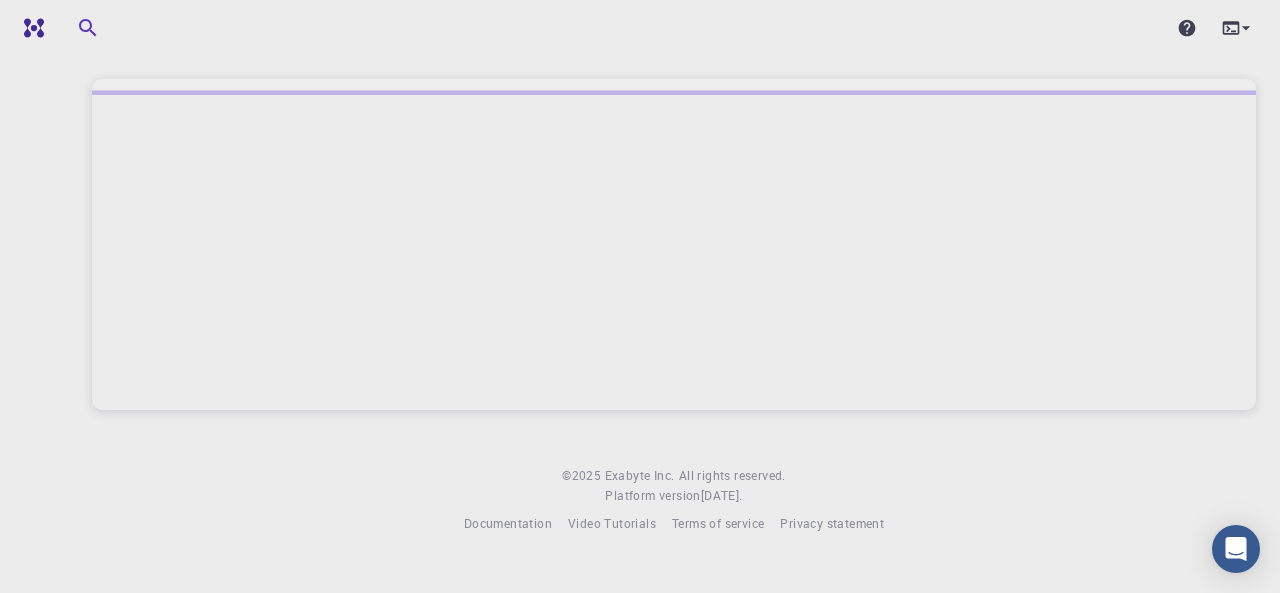 scroll, scrollTop: 0, scrollLeft: 0, axis: both 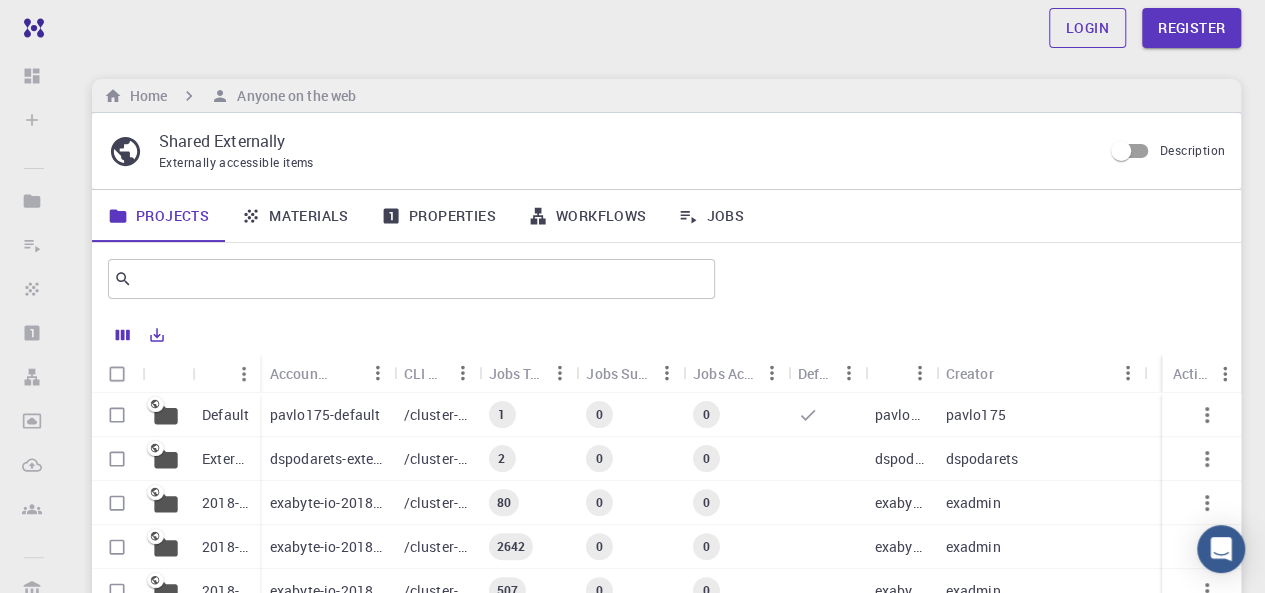 click on "Login" at bounding box center [1087, 28] 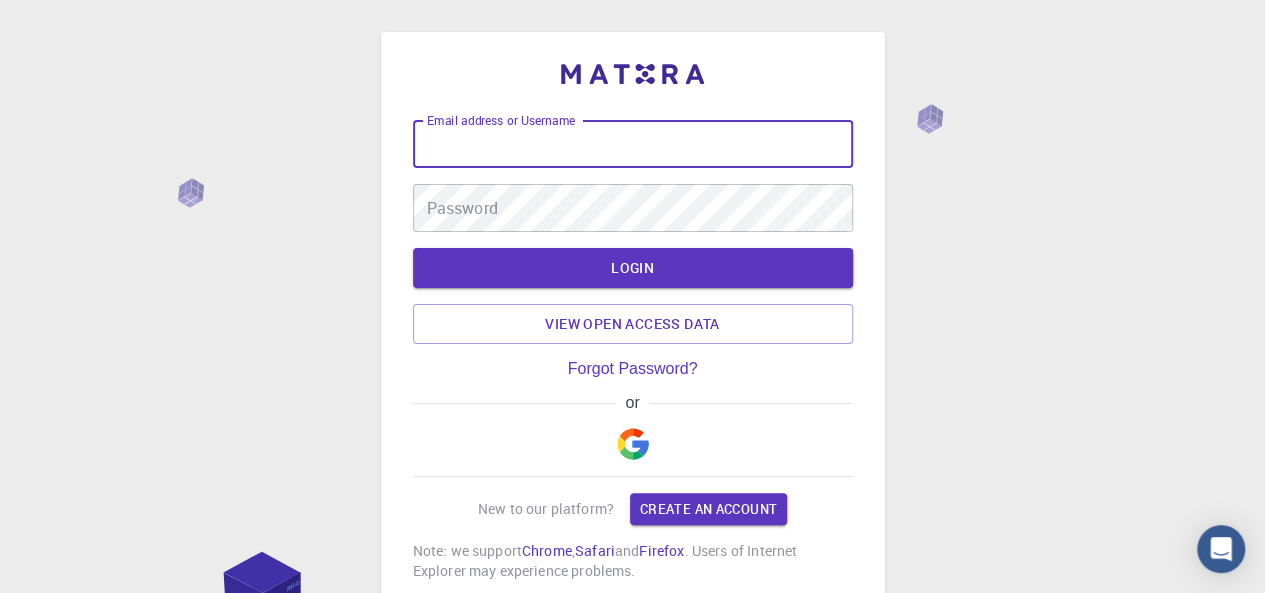 click on "Email address or Username" at bounding box center [633, 144] 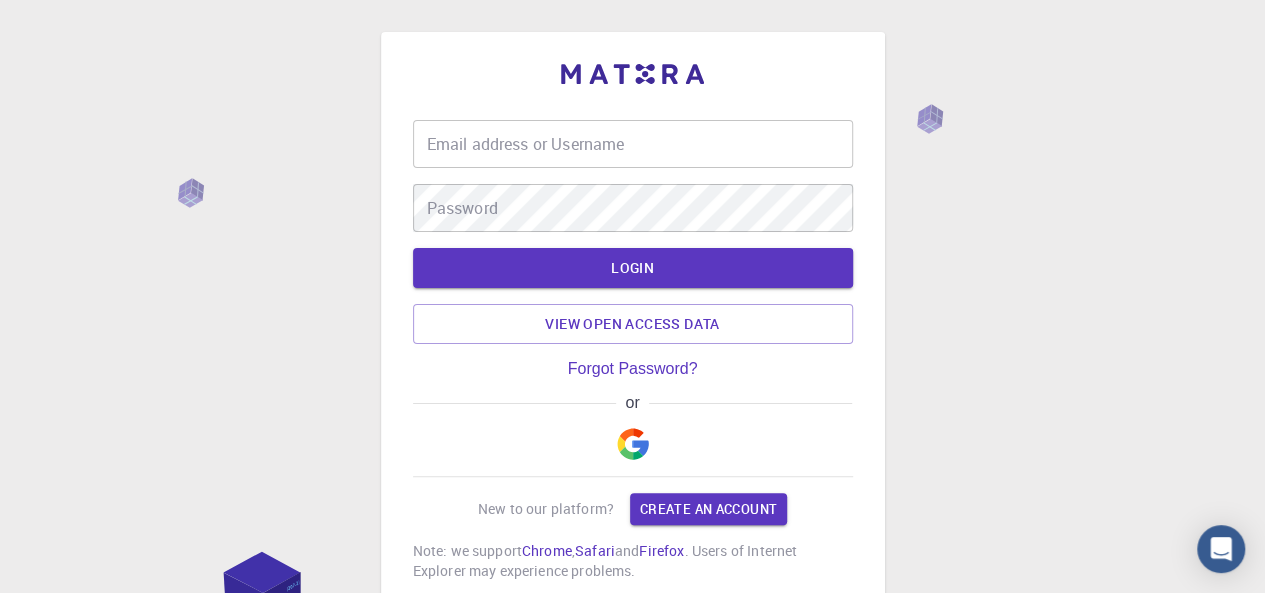 drag, startPoint x: 342, startPoint y: 8, endPoint x: 350, endPoint y: -33, distance: 41.773197 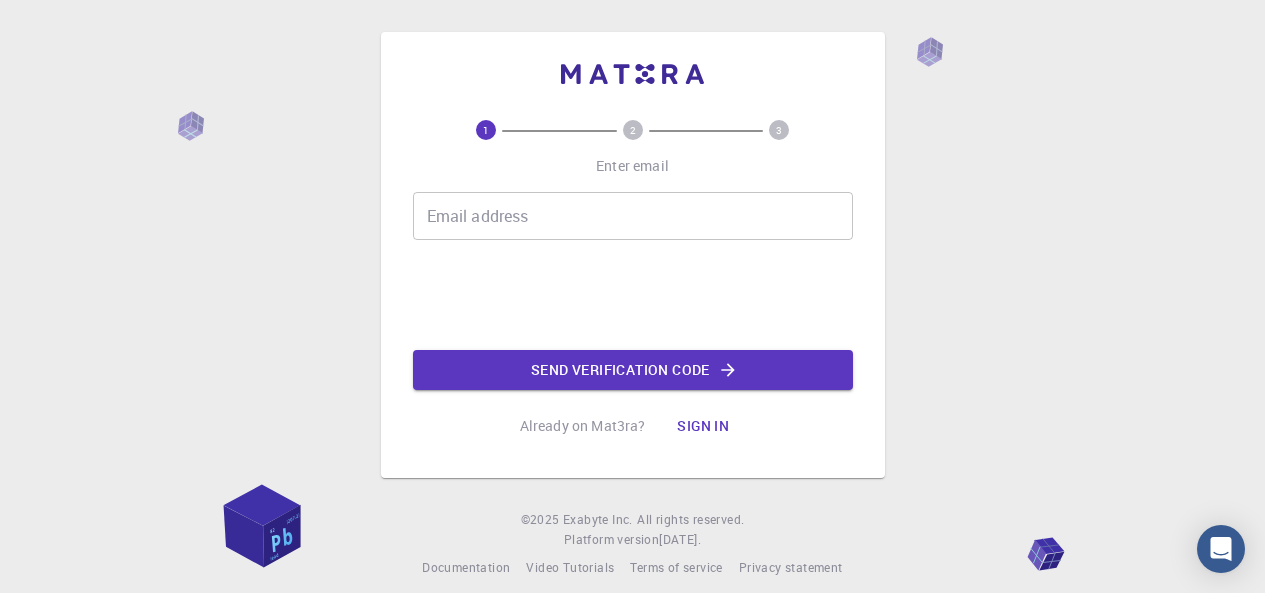scroll, scrollTop: 0, scrollLeft: 0, axis: both 